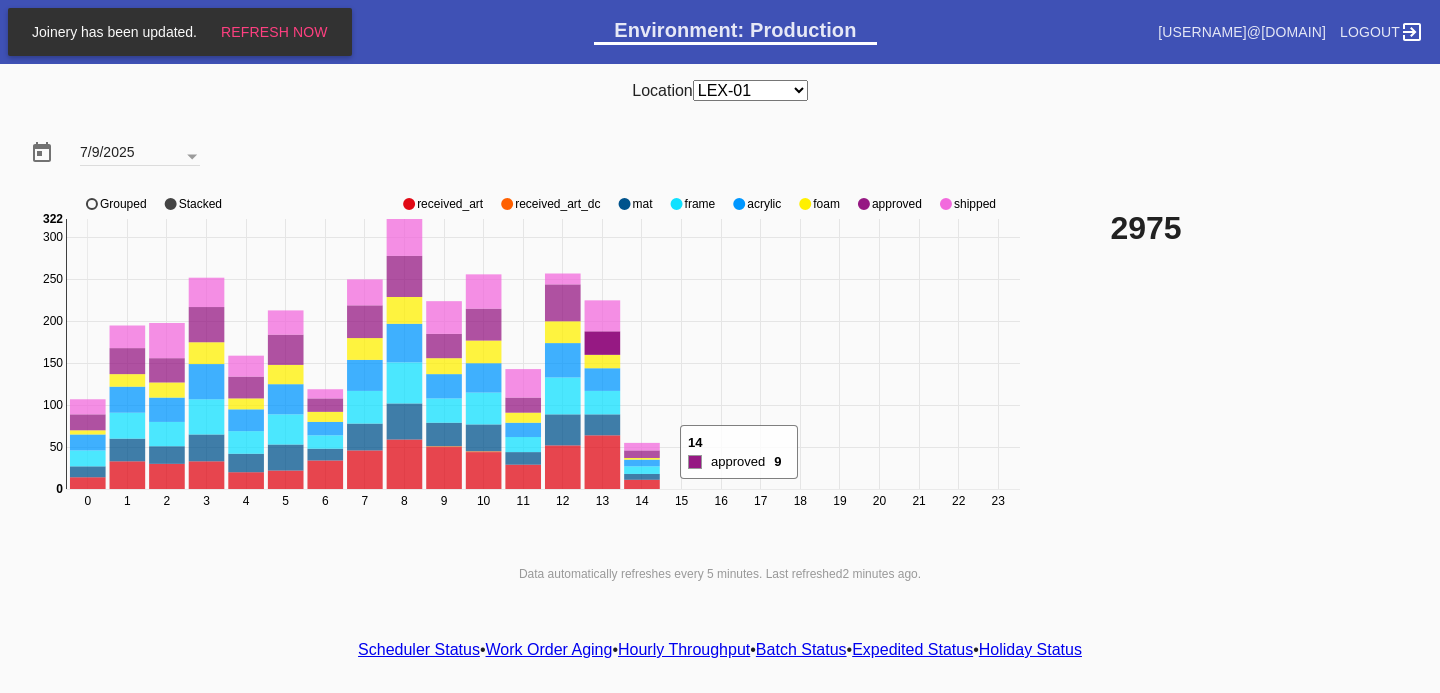 scroll, scrollTop: 0, scrollLeft: 0, axis: both 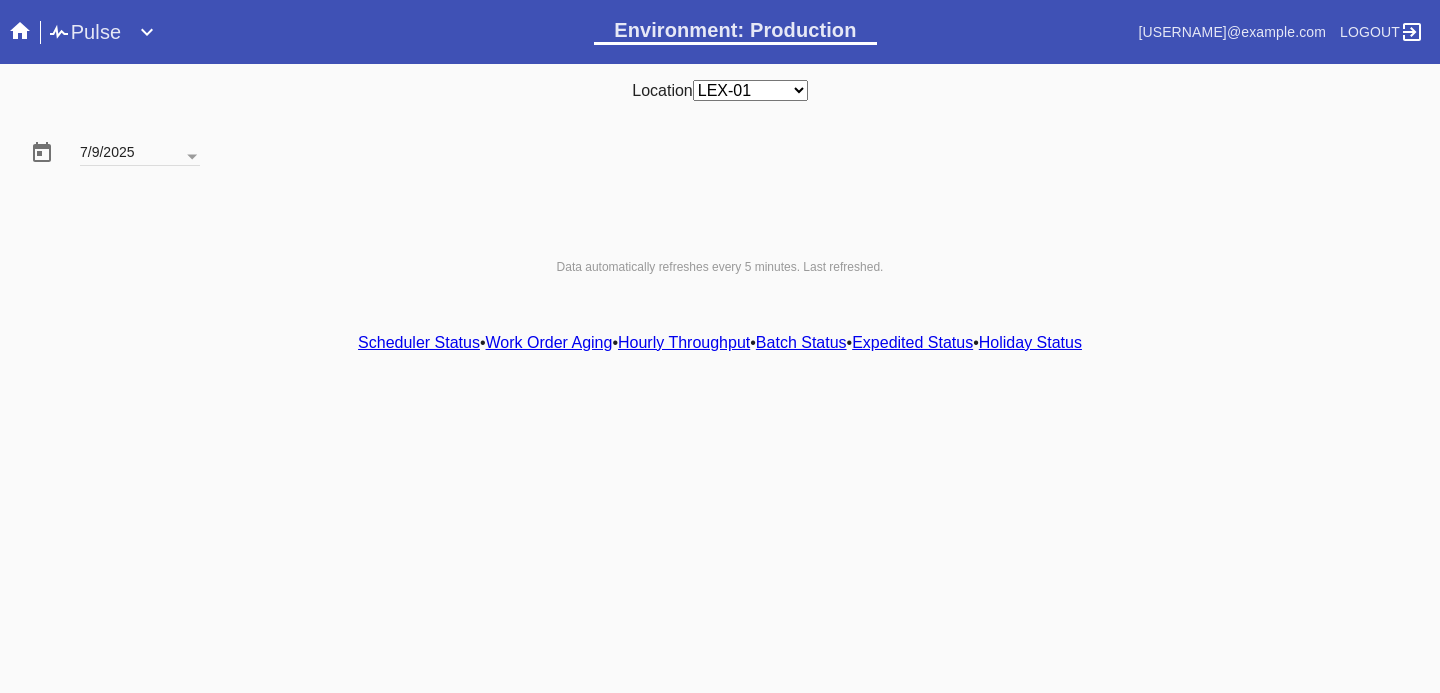 click on "Hourly Throughput" at bounding box center (684, 342) 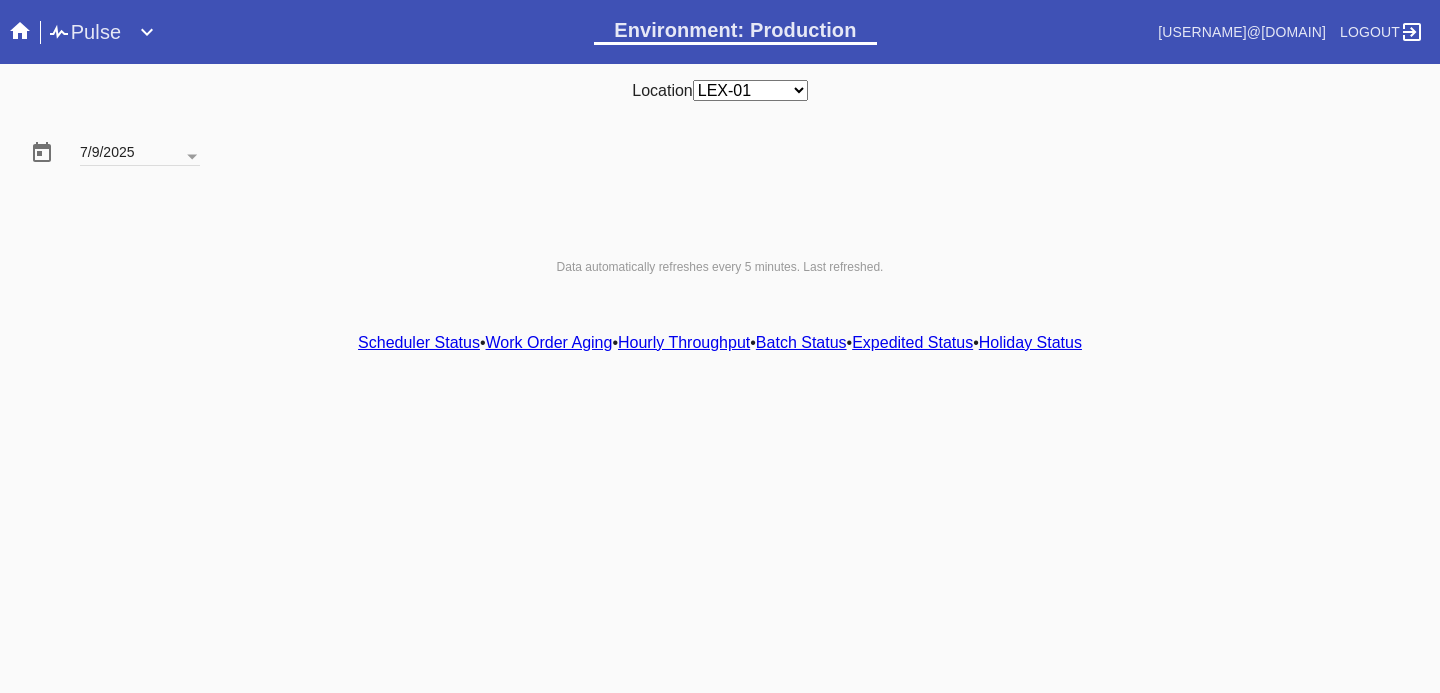 scroll, scrollTop: 0, scrollLeft: 0, axis: both 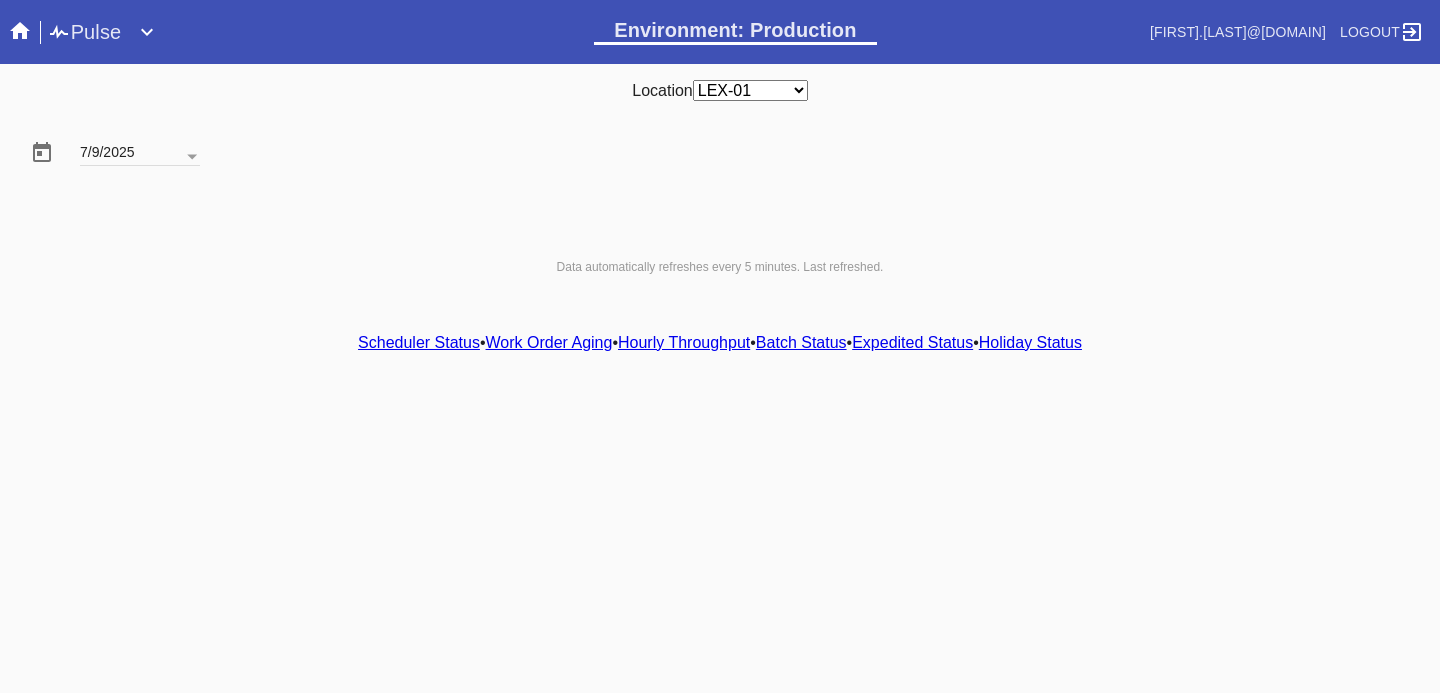 click on "Hourly Throughput" at bounding box center [684, 342] 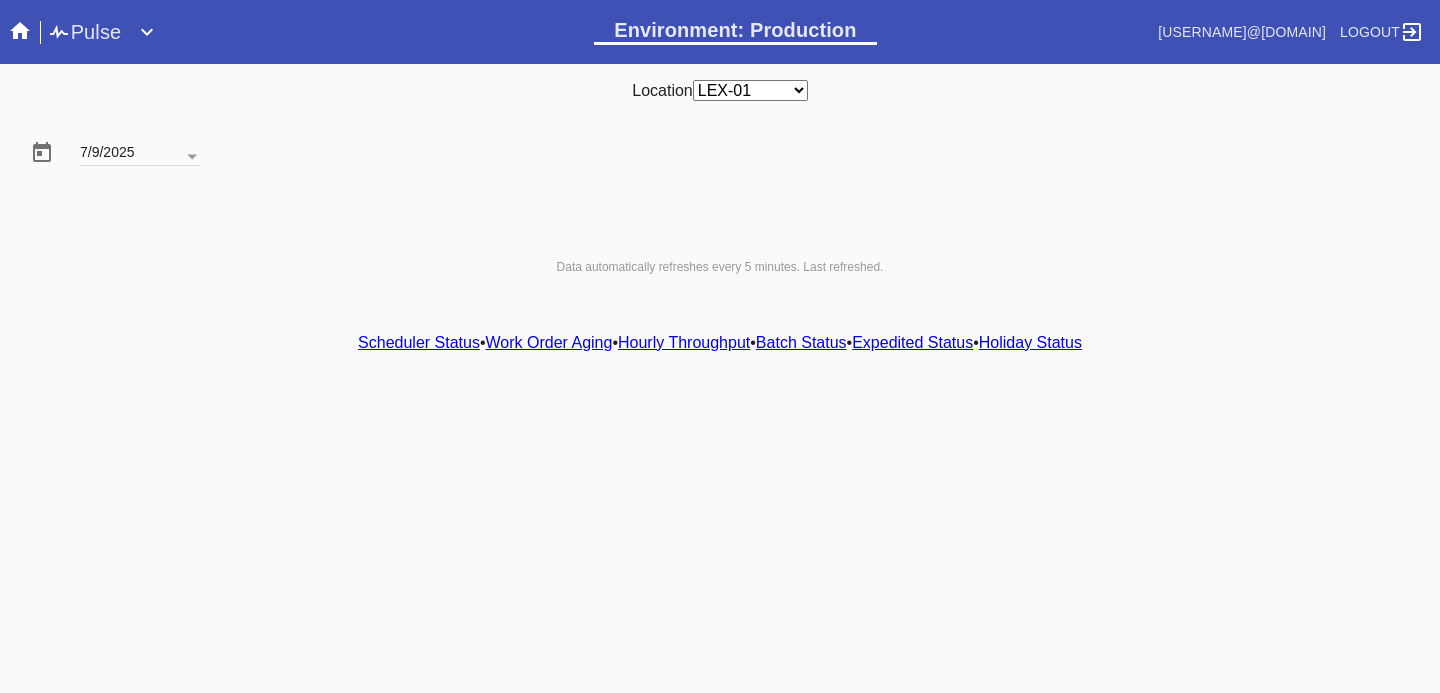 scroll, scrollTop: 0, scrollLeft: 0, axis: both 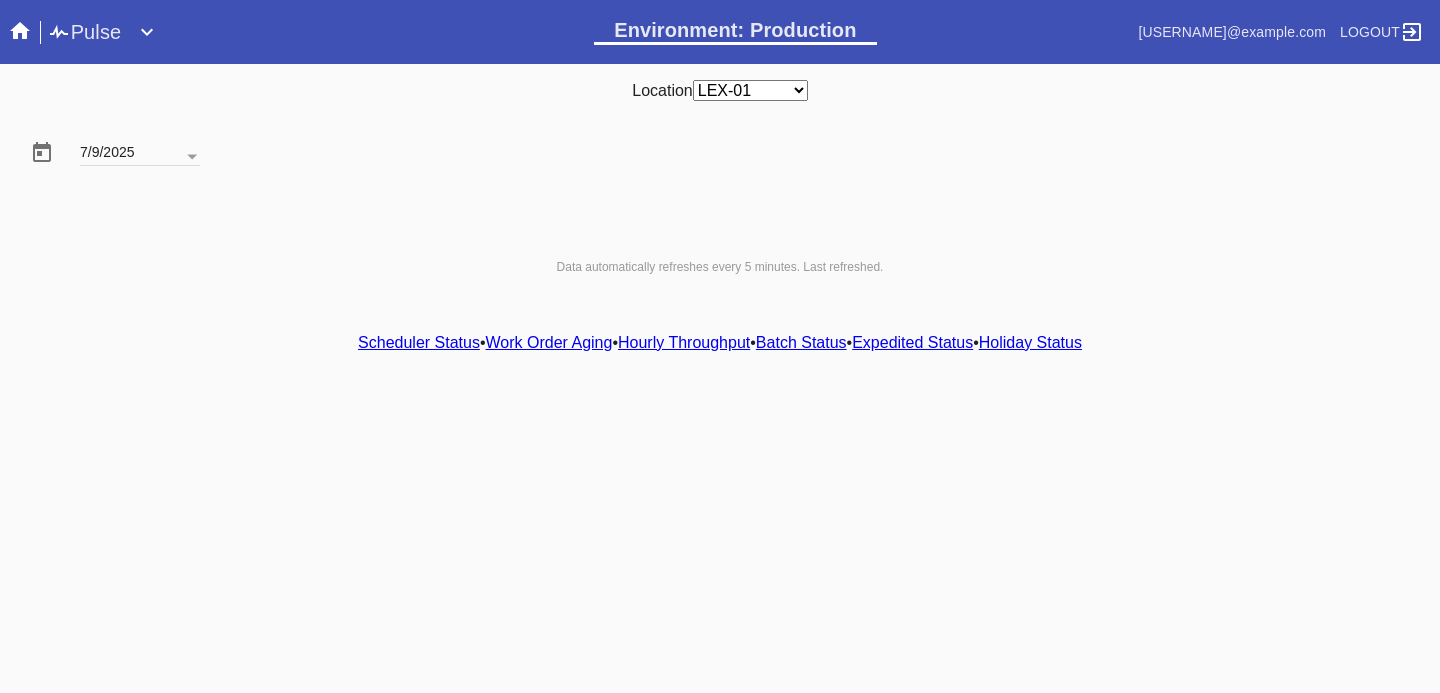 click on "Hourly Throughput" at bounding box center (684, 342) 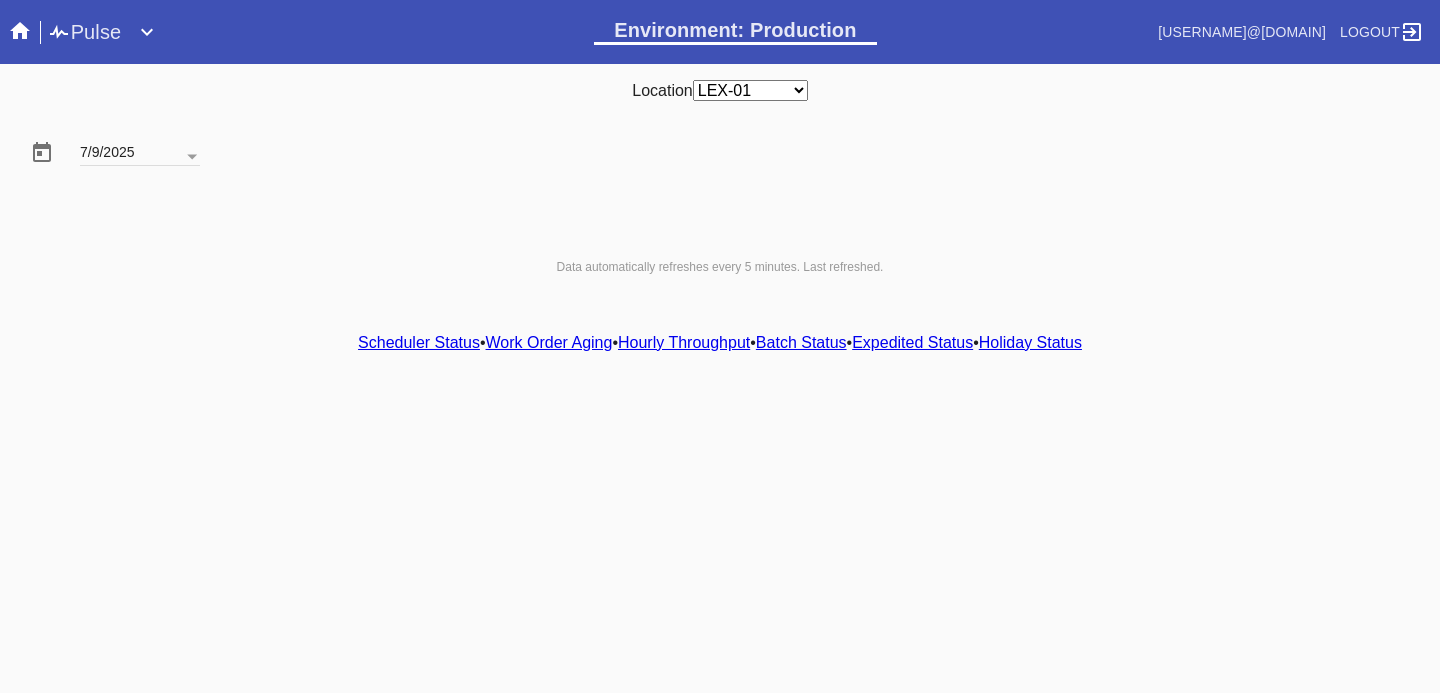 scroll, scrollTop: 0, scrollLeft: 0, axis: both 